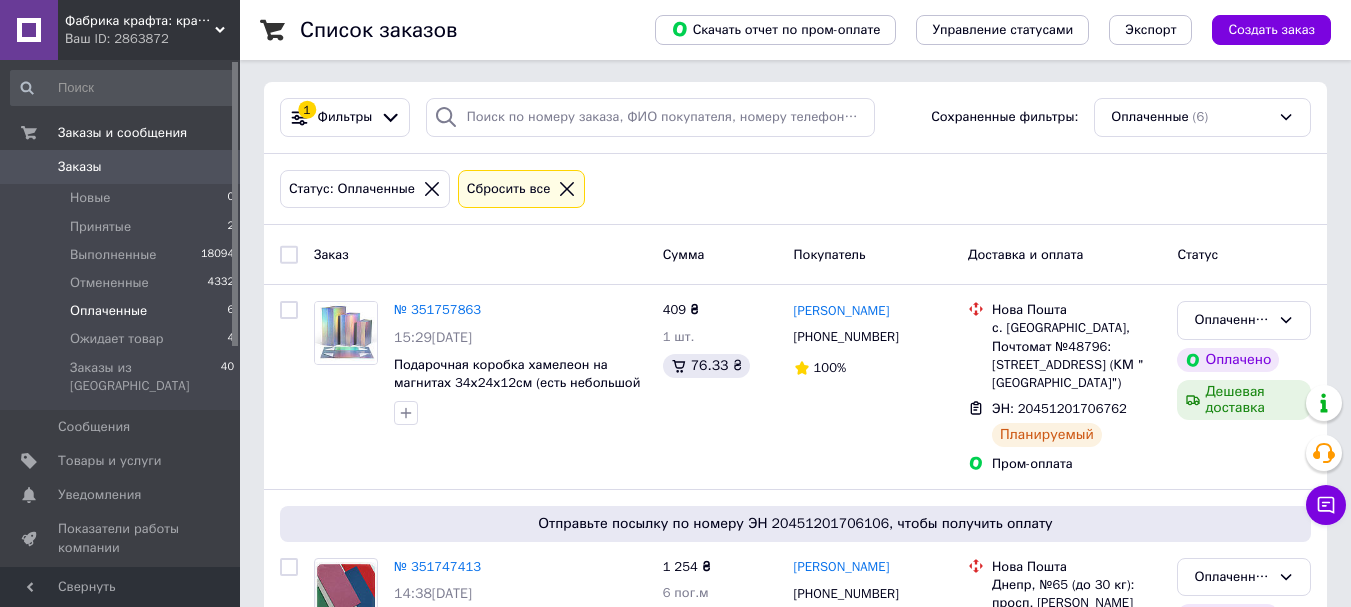 scroll, scrollTop: 0, scrollLeft: 0, axis: both 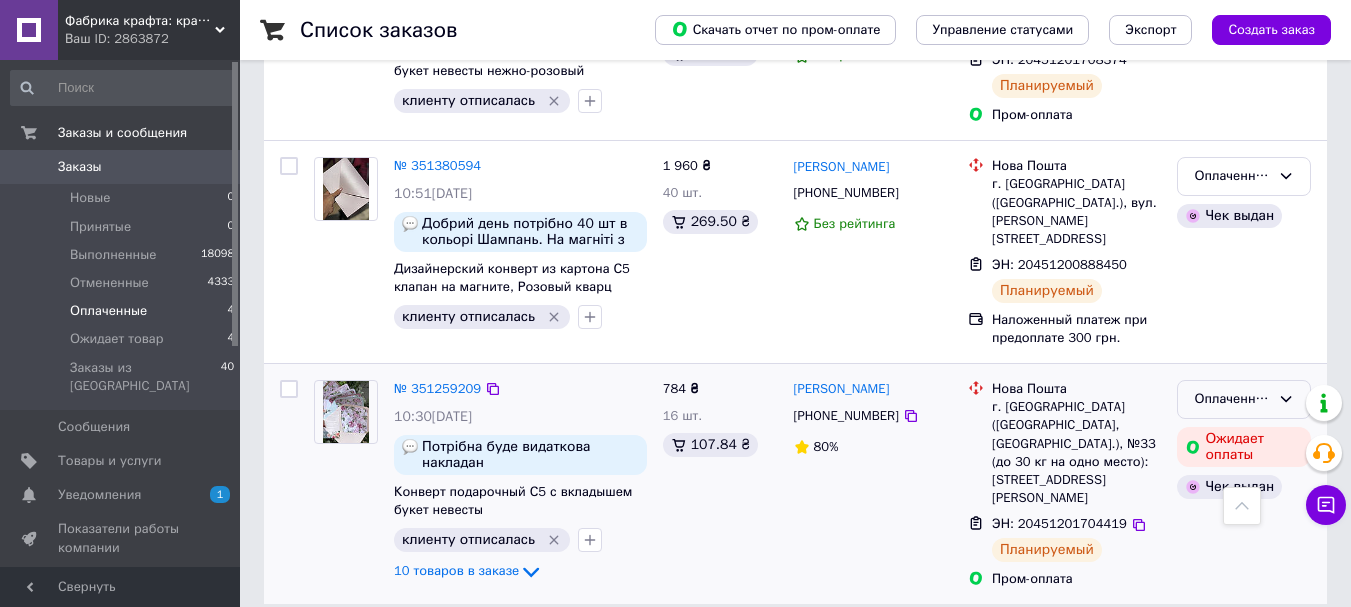 click on "Оплаченный" at bounding box center (1244, 399) 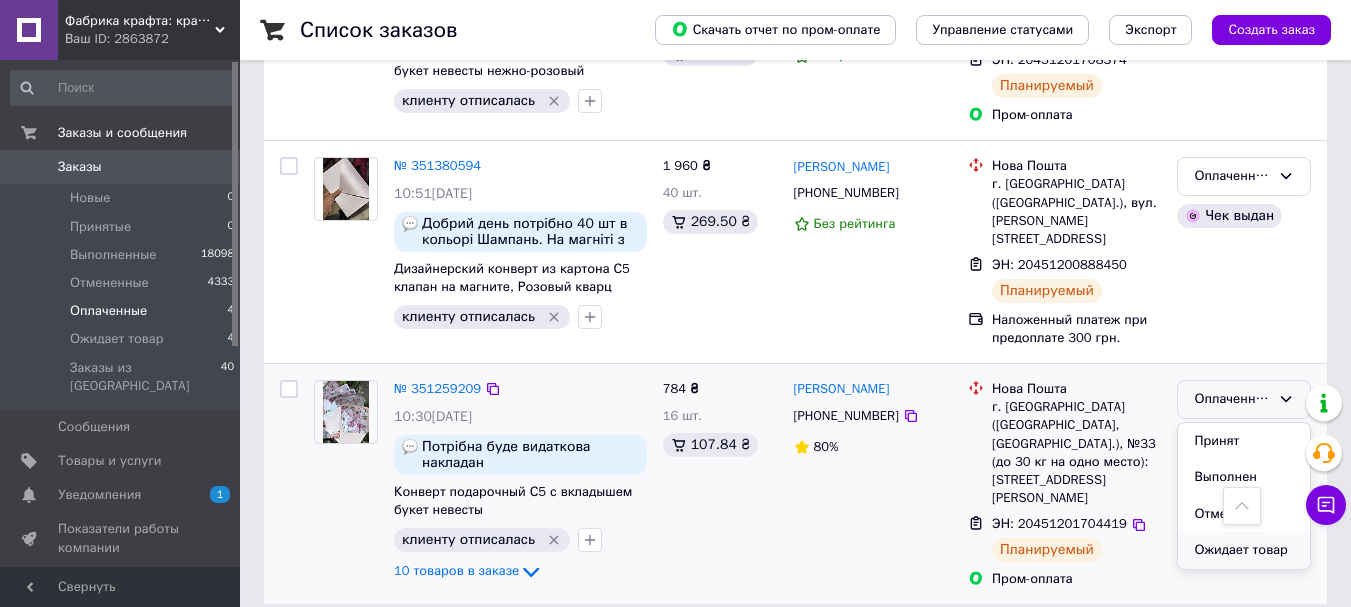 click on "Ожидает товар" at bounding box center [1244, 550] 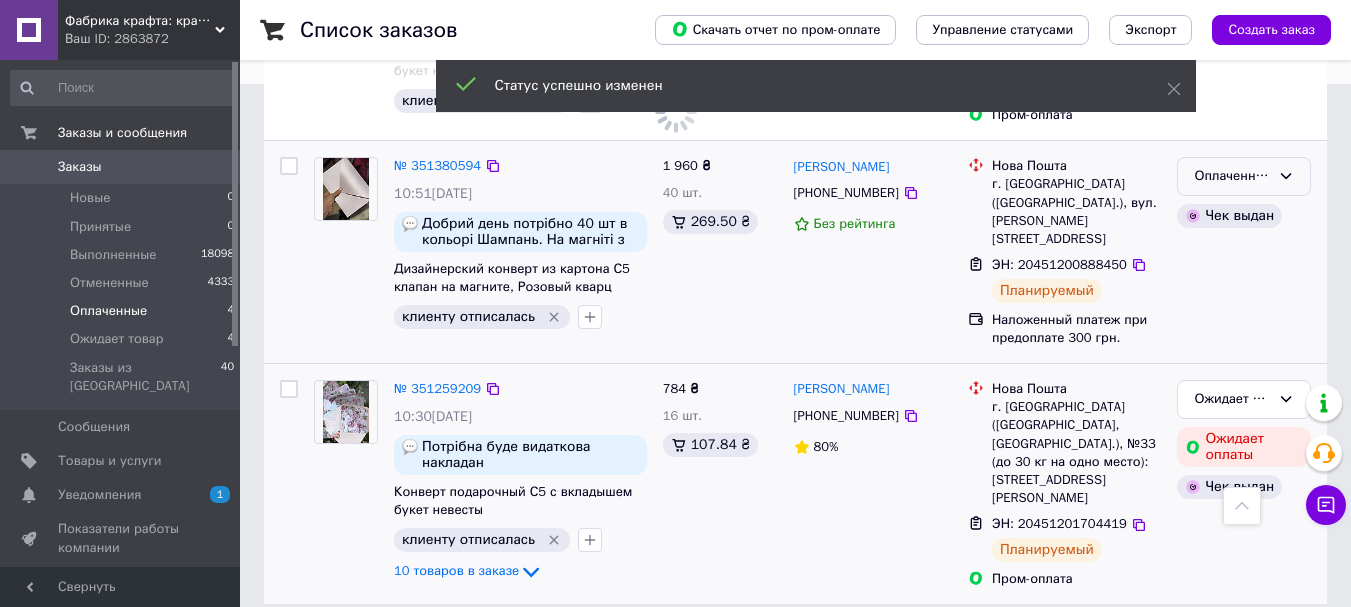 click 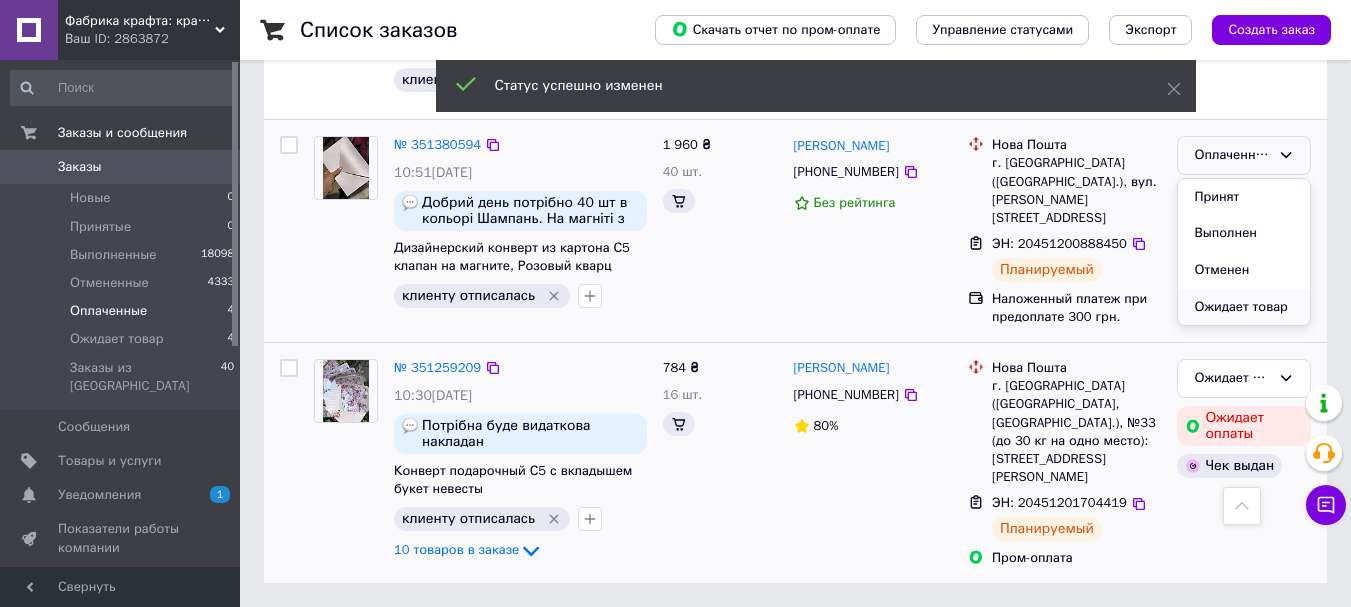 click on "Ожидает товар" at bounding box center [1244, 307] 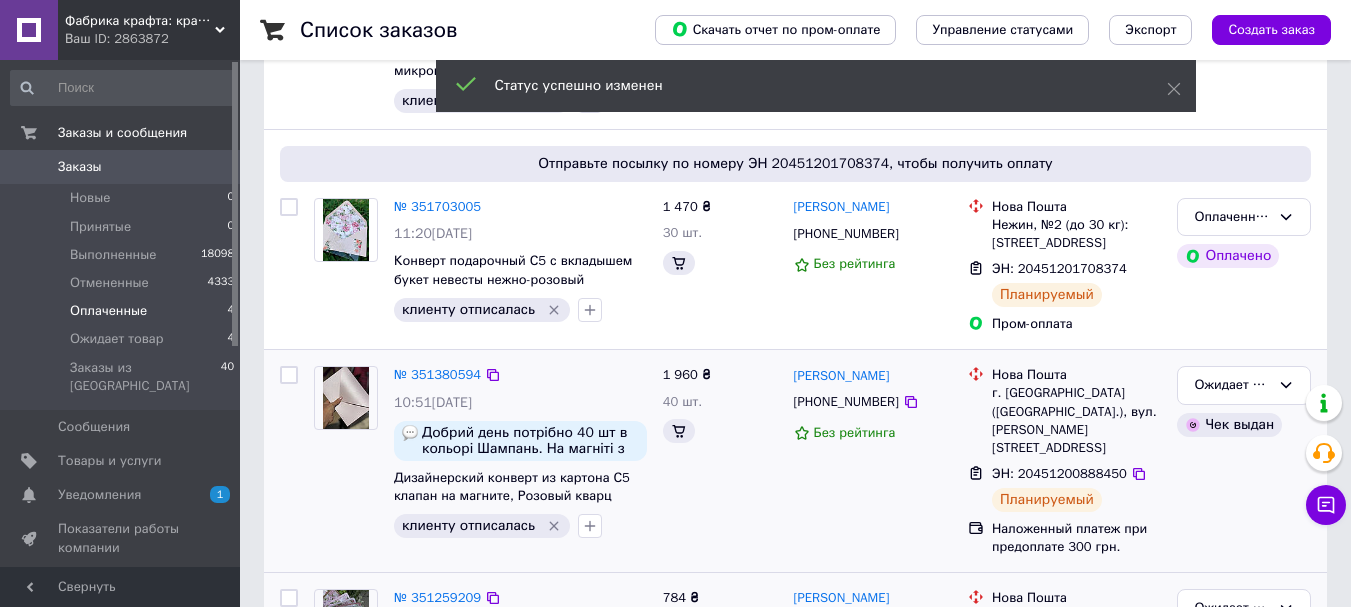 scroll, scrollTop: 323, scrollLeft: 0, axis: vertical 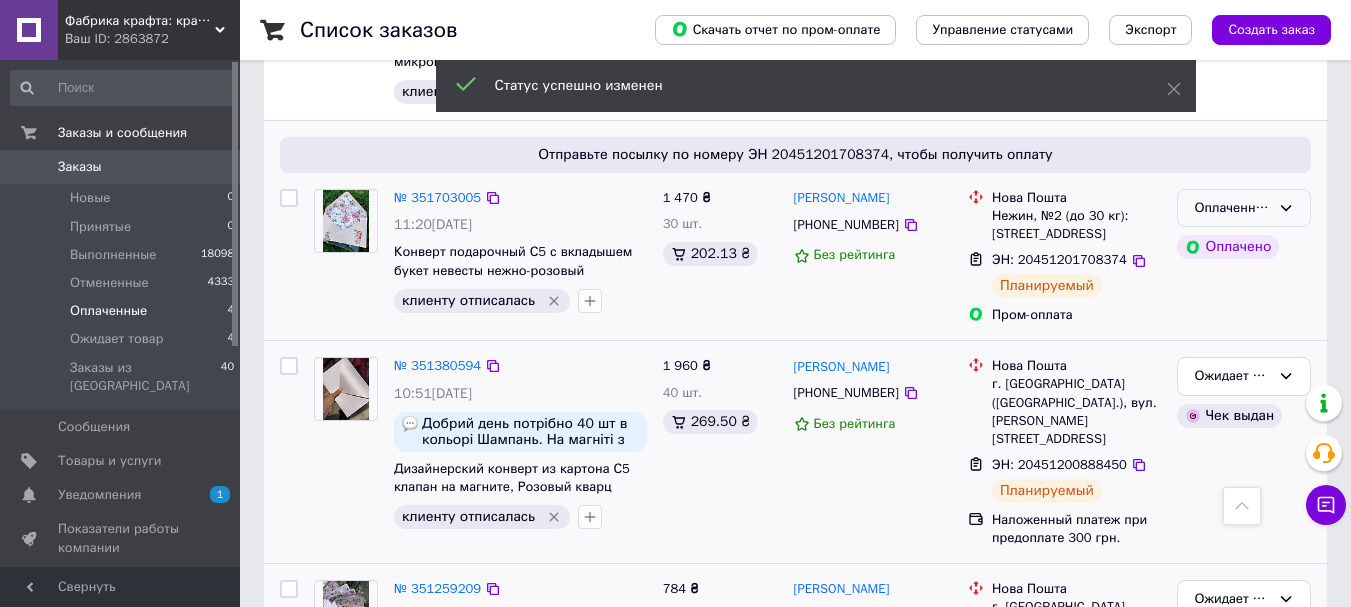 click 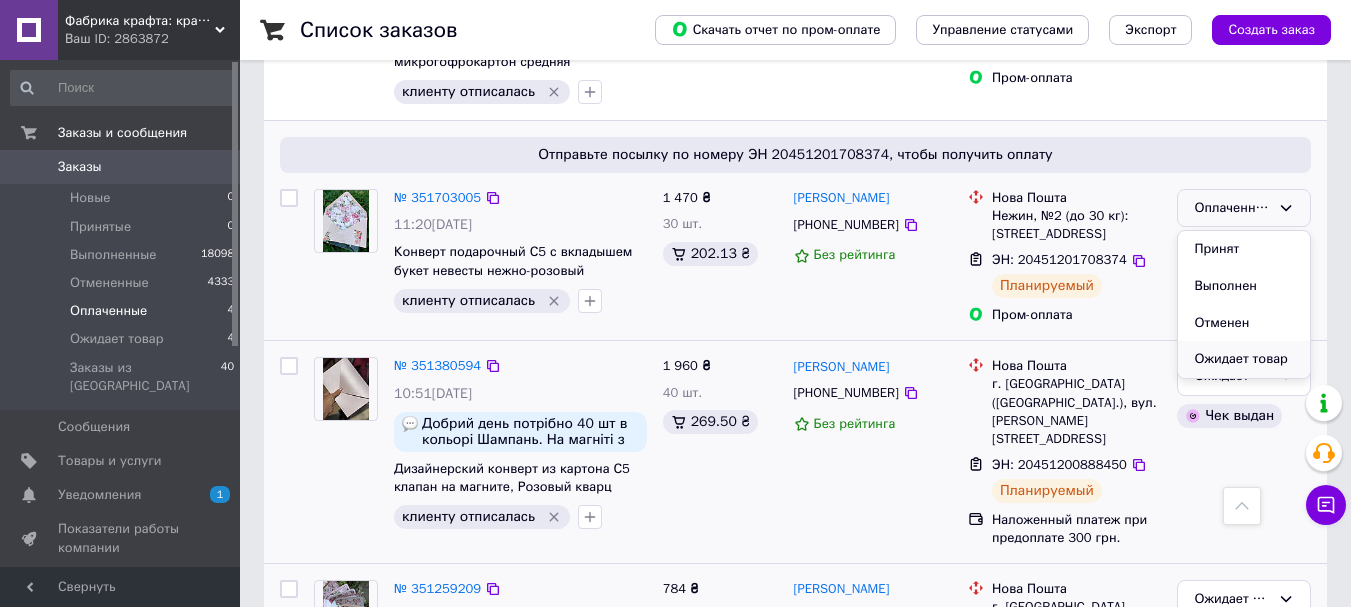 click on "Ожидает товар" at bounding box center [1244, 359] 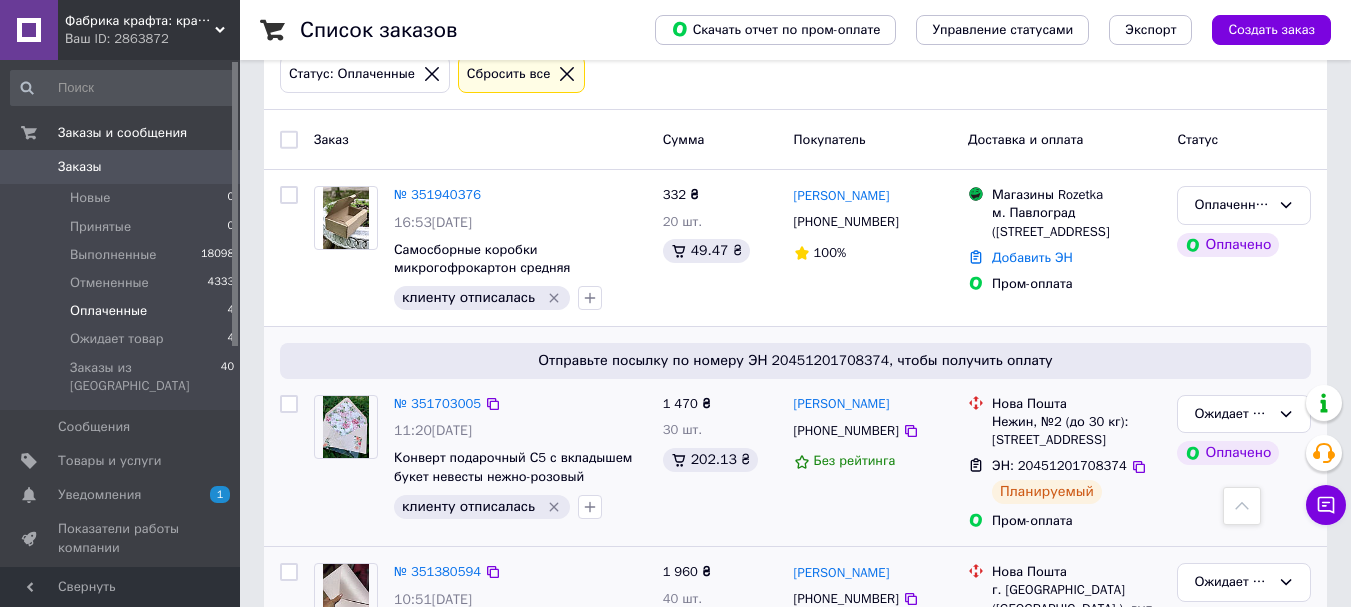 scroll, scrollTop: 0, scrollLeft: 0, axis: both 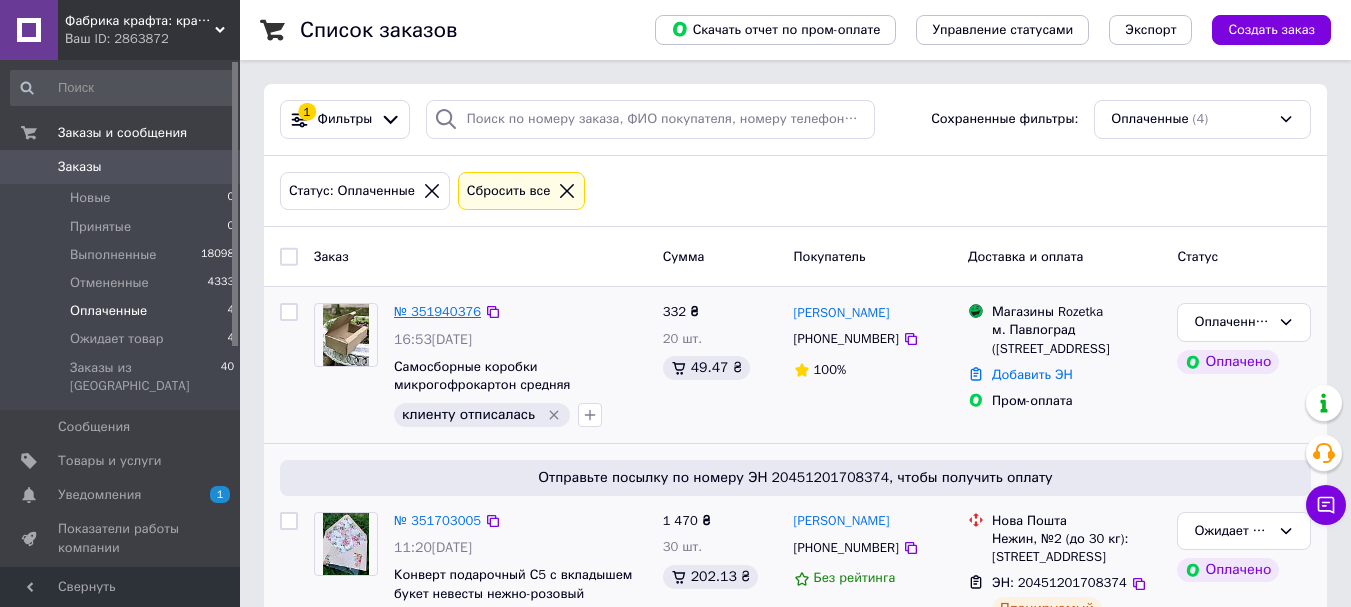 click on "№ 351940376" at bounding box center (437, 311) 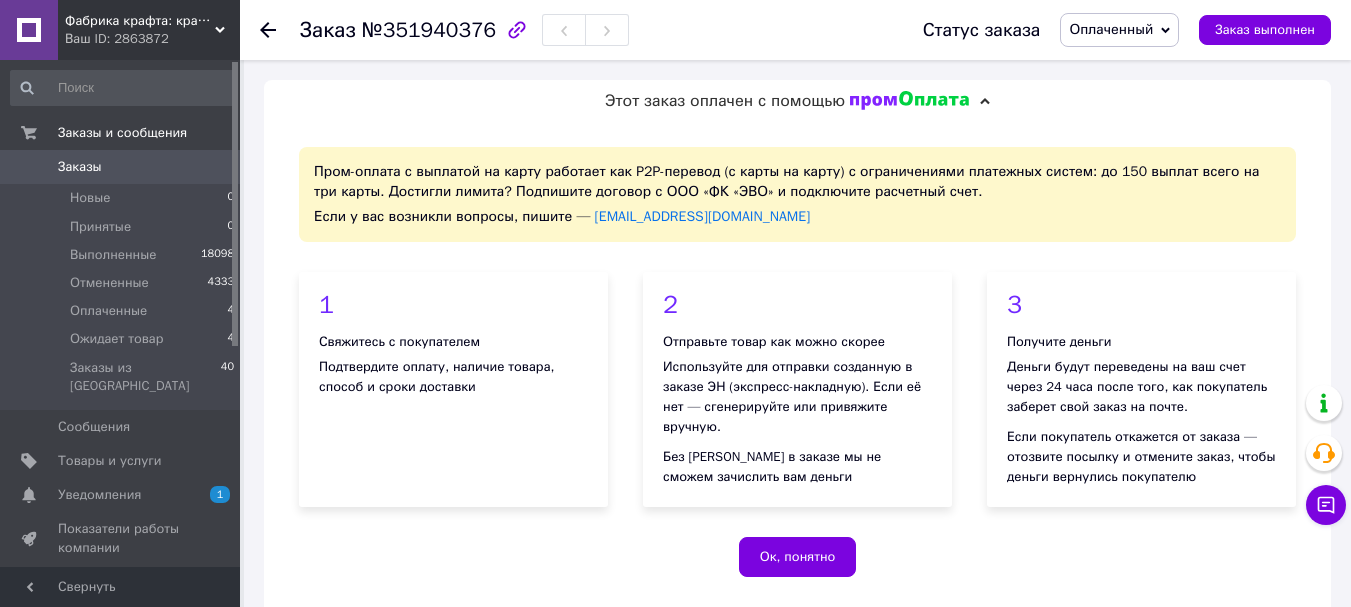 scroll, scrollTop: 600, scrollLeft: 0, axis: vertical 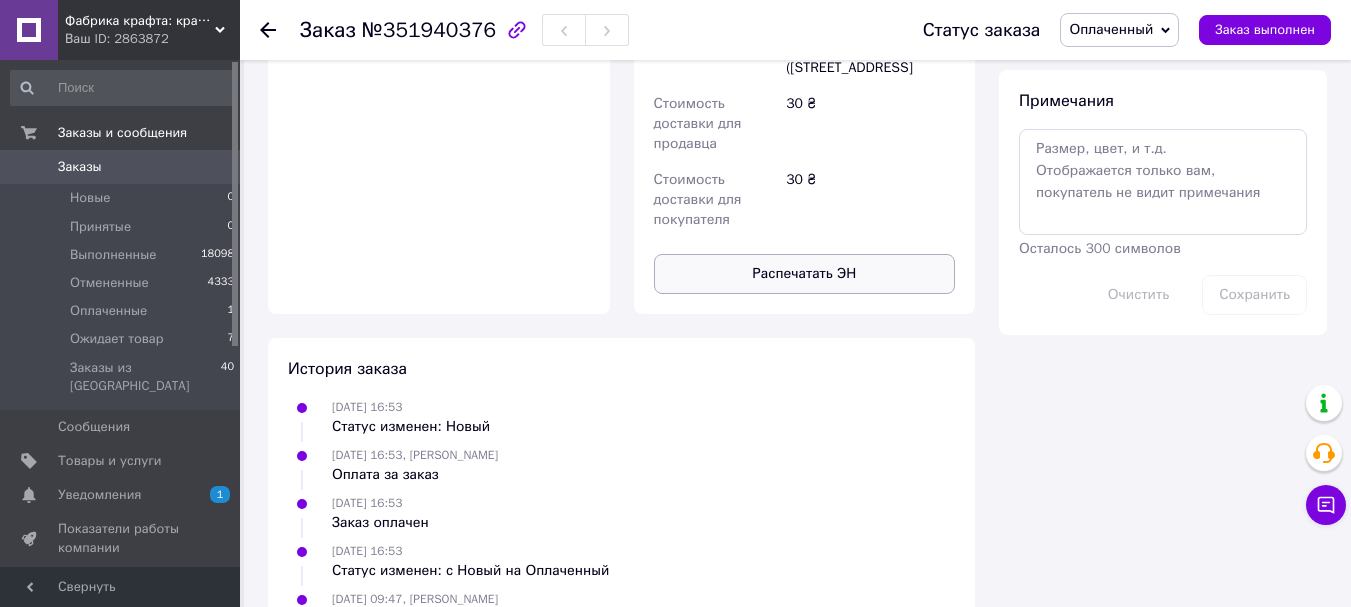 click on "Распечатать ЭН" at bounding box center [805, 274] 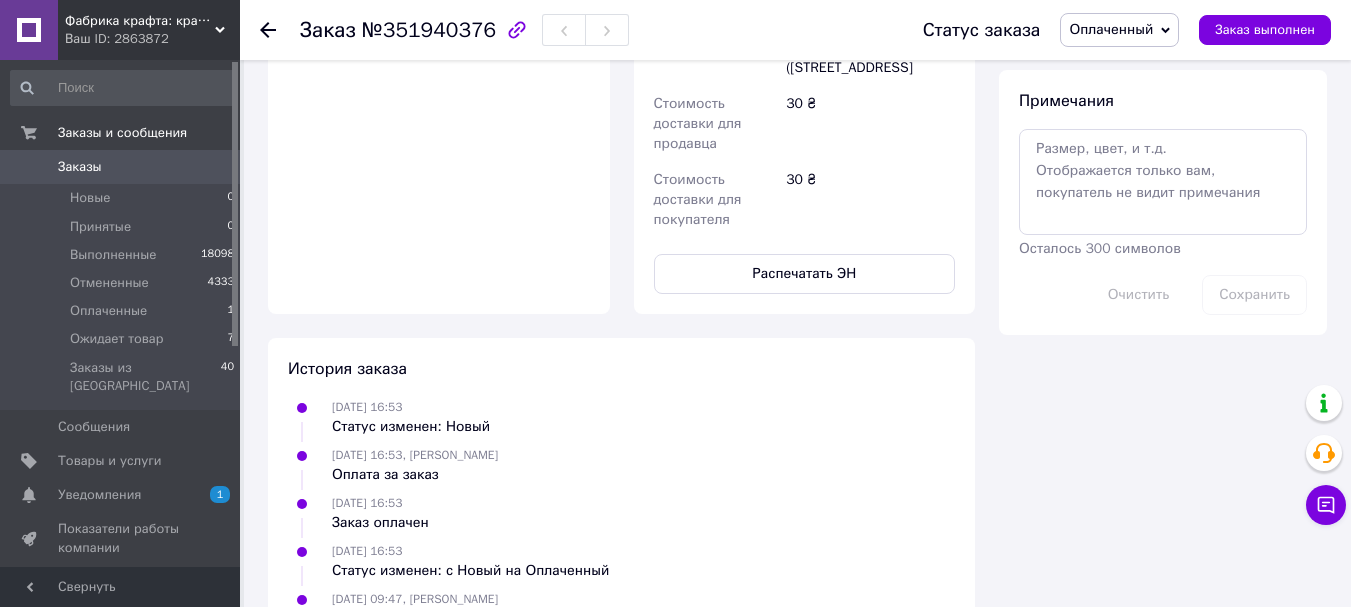 click on "Оплаченный" at bounding box center [1111, 29] 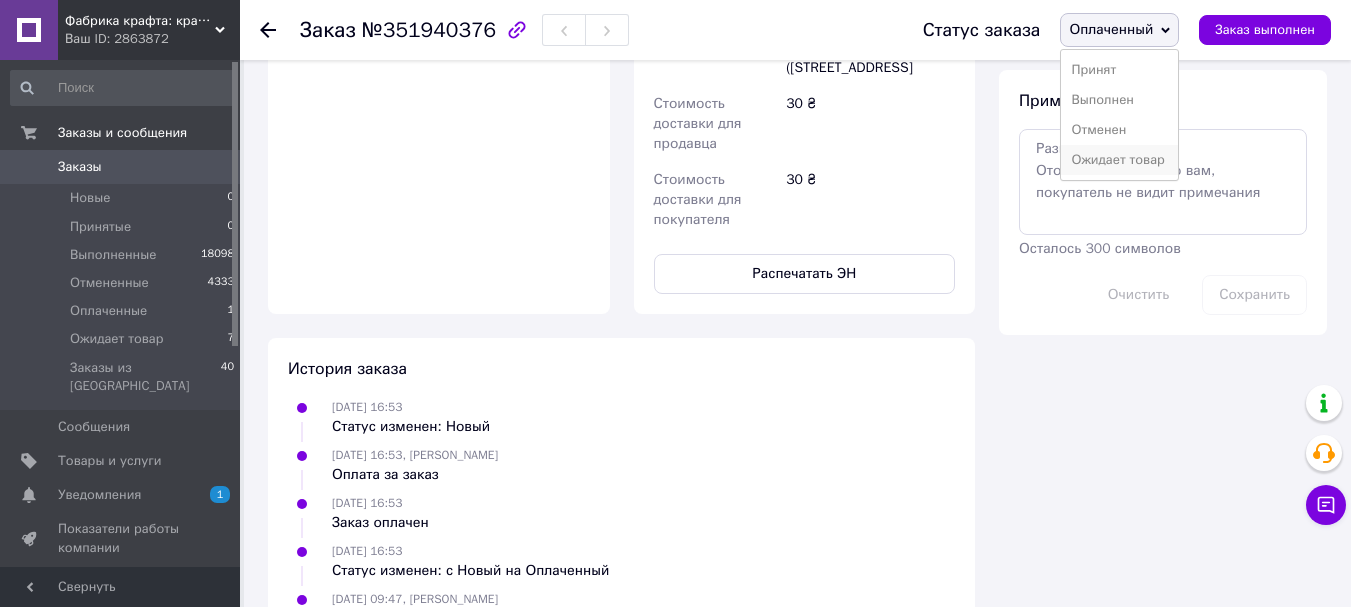 click on "Ожидает товар" at bounding box center (1119, 160) 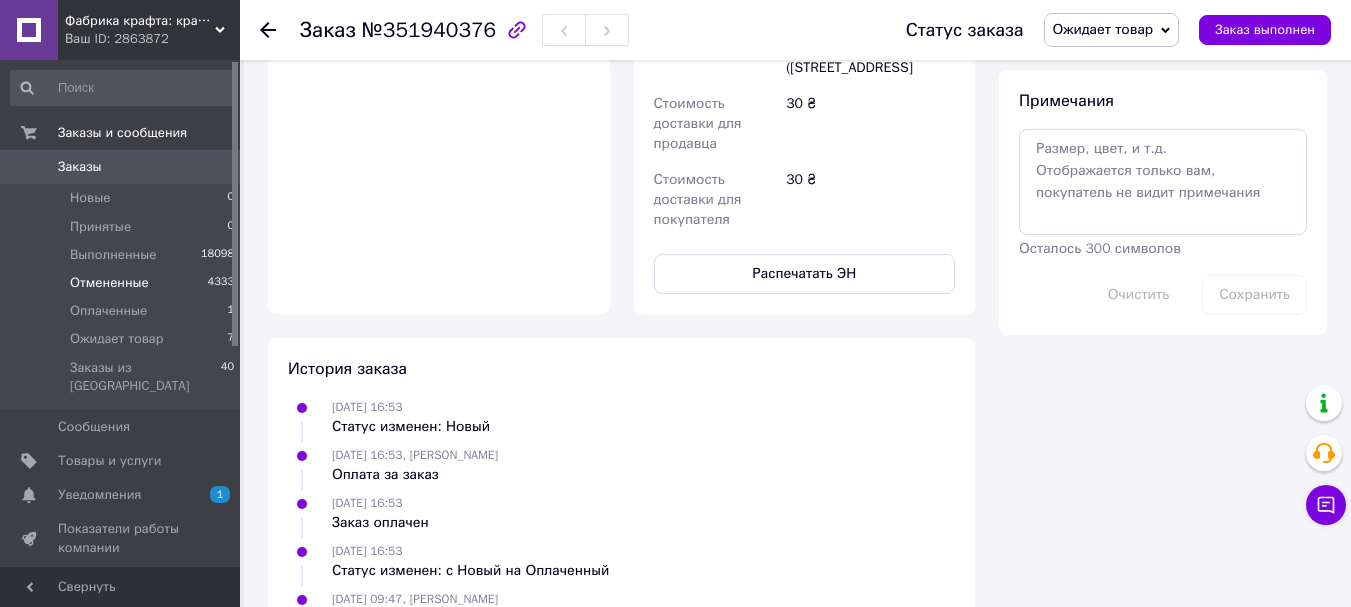 click on "Отмененные" at bounding box center [109, 283] 